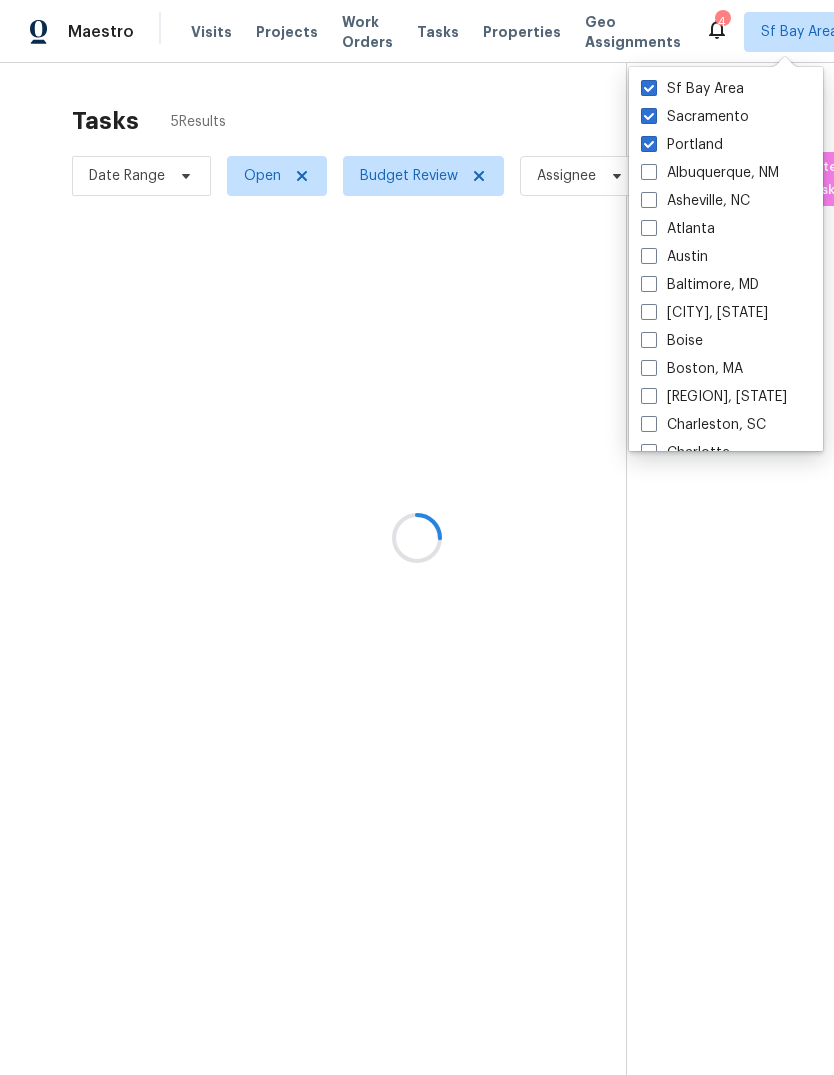 scroll, scrollTop: 0, scrollLeft: 0, axis: both 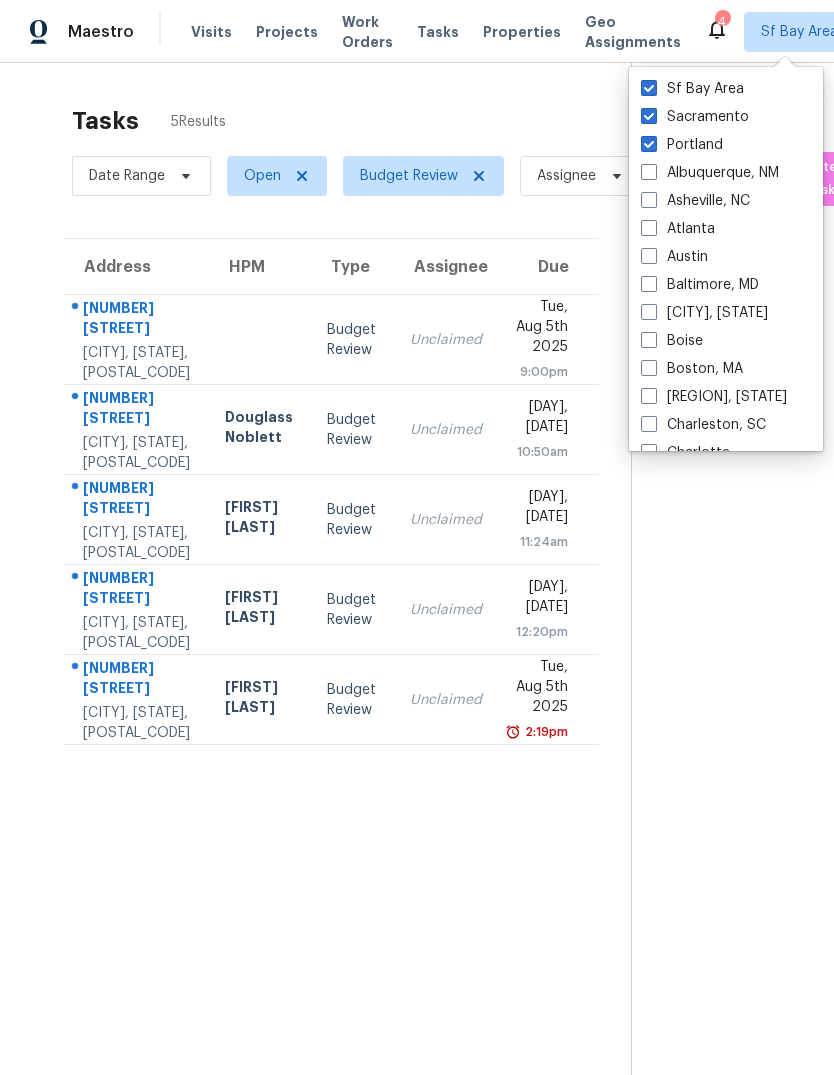 click on "Sacramento" at bounding box center [695, 117] 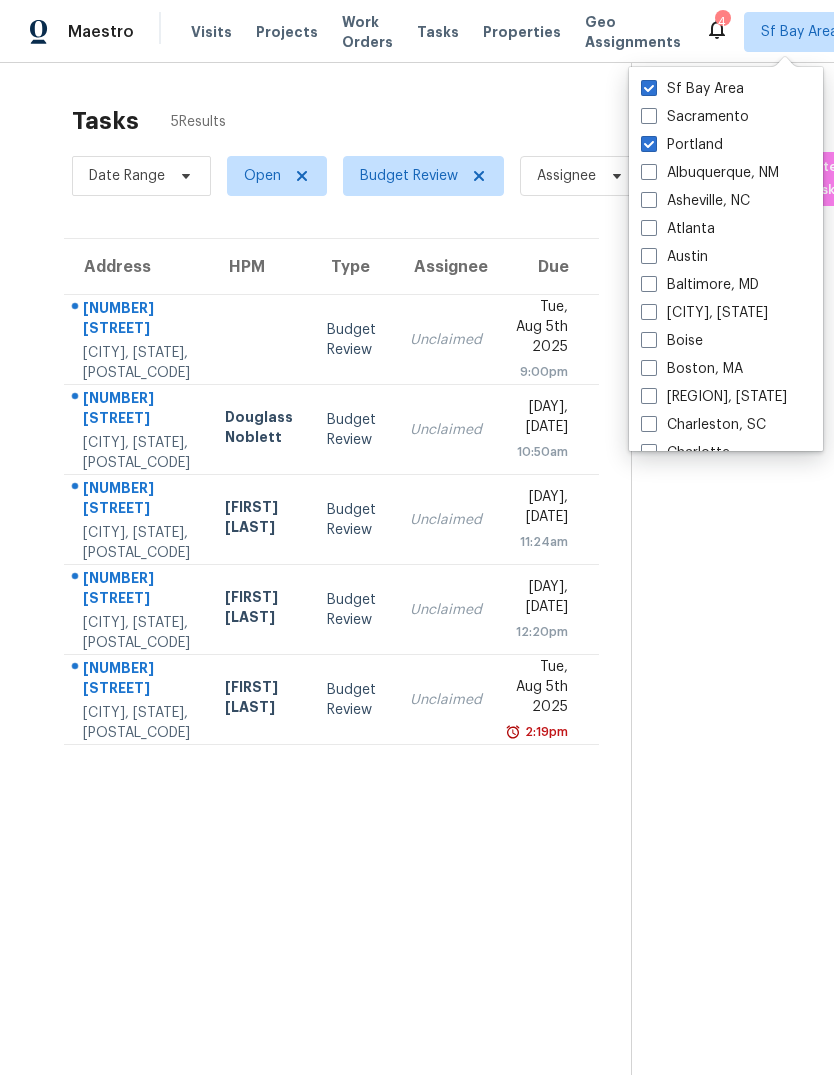 checkbox on "false" 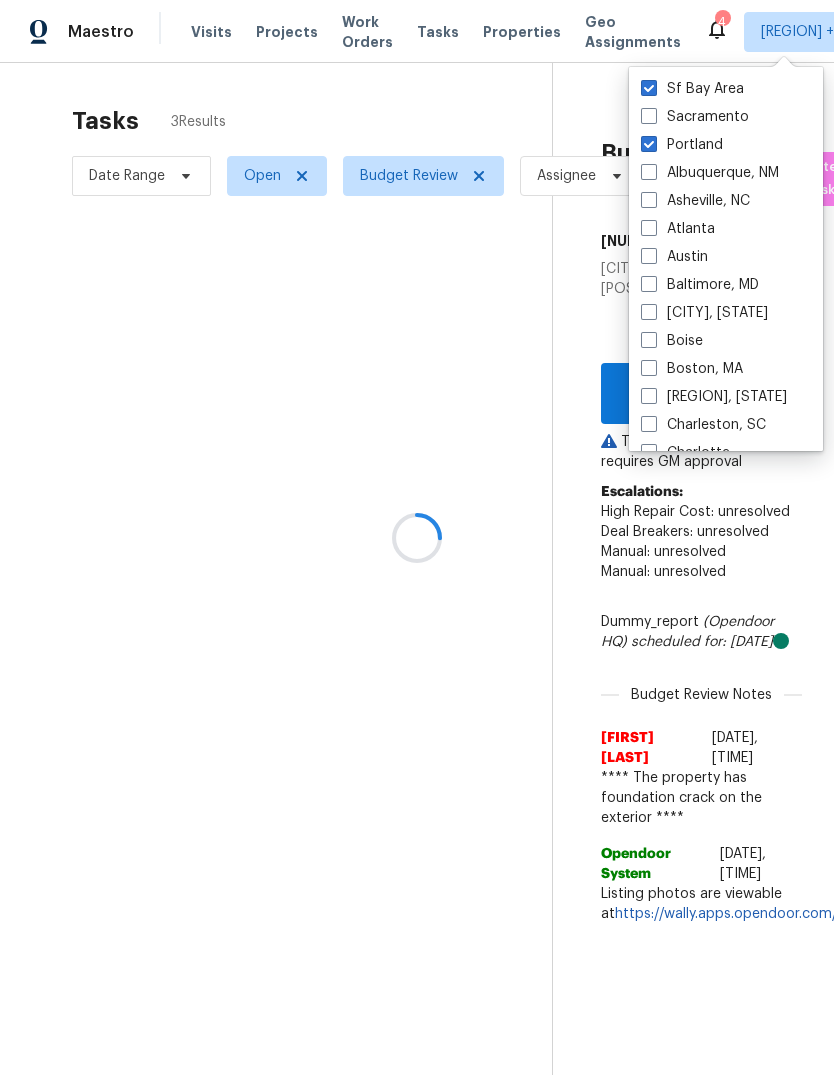 click at bounding box center (649, 144) 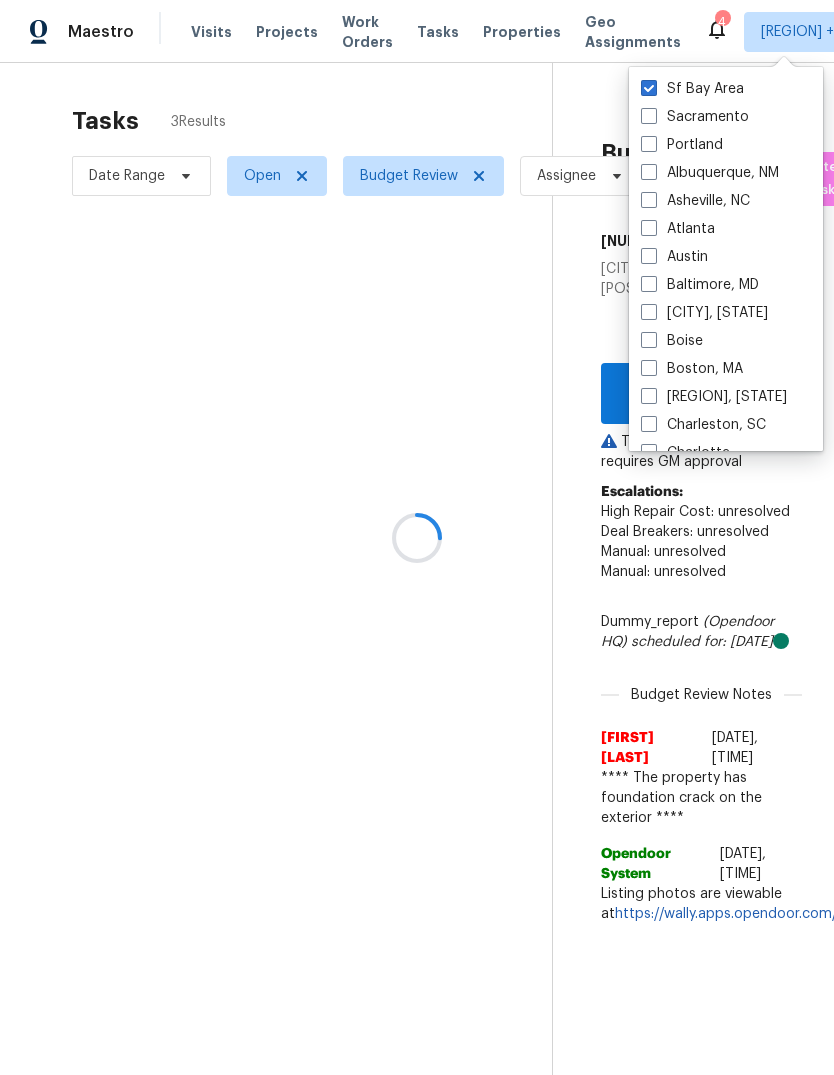 checkbox on "false" 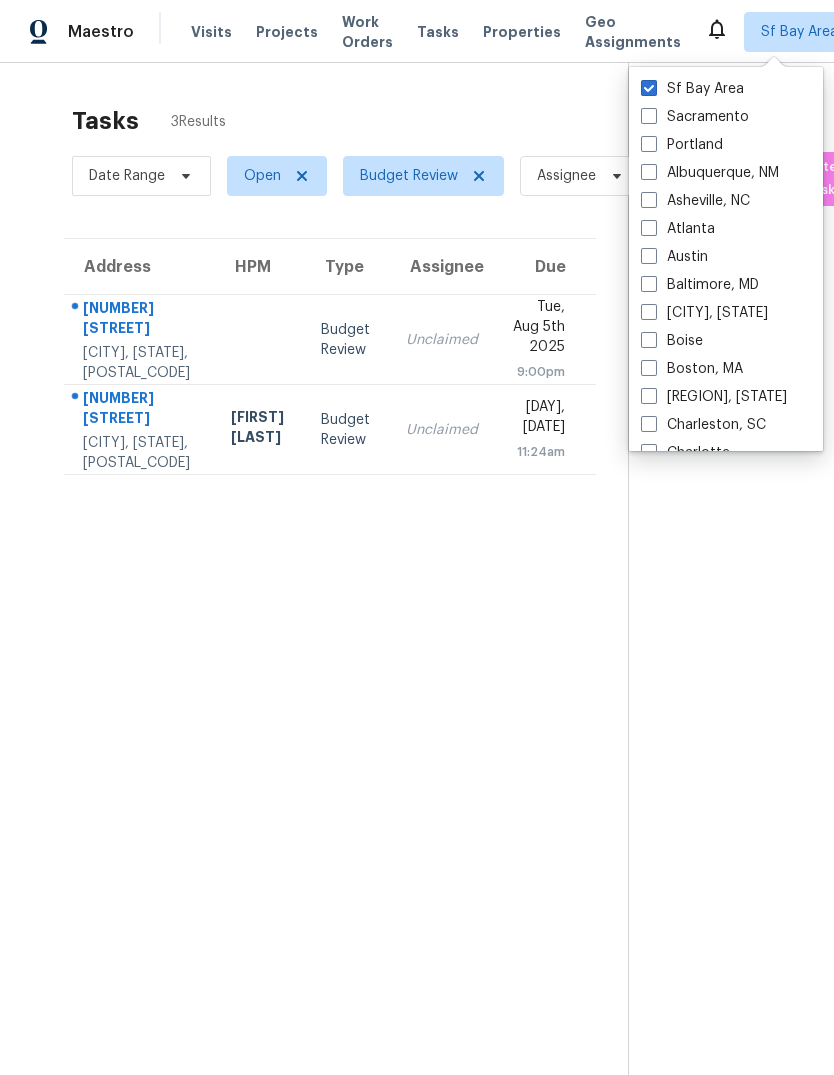 click on "Visits" at bounding box center [211, 32] 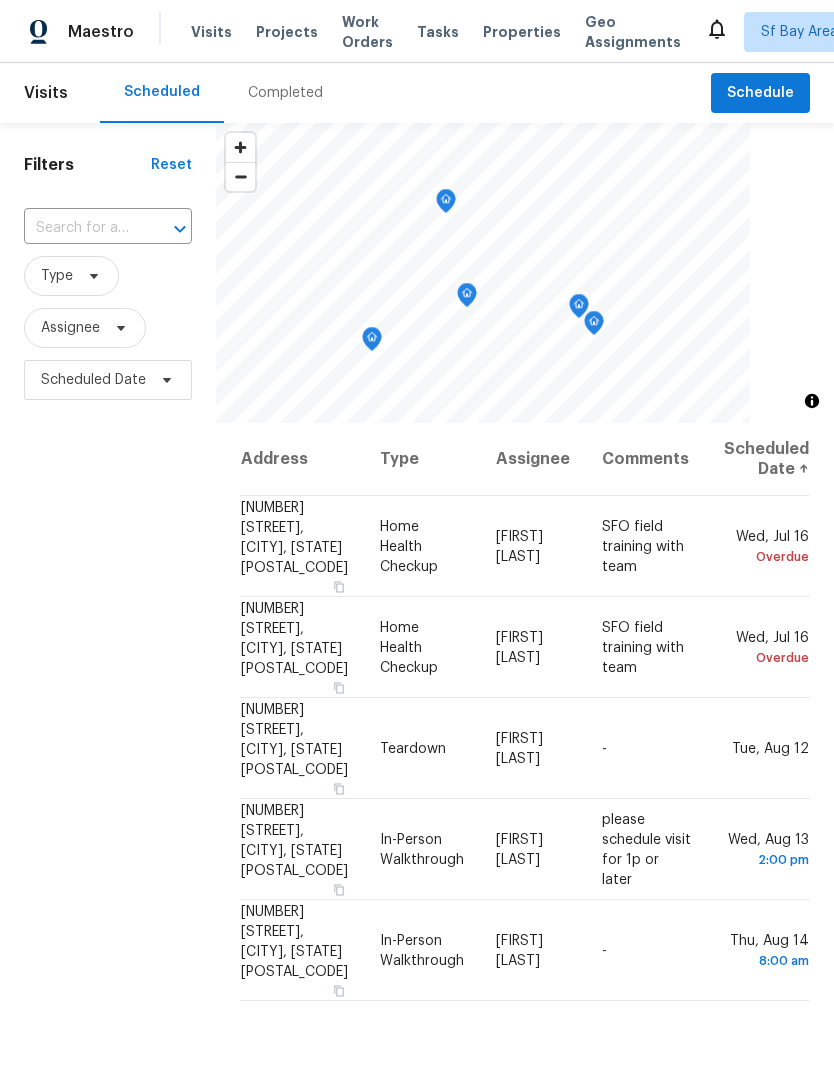 scroll, scrollTop: 0, scrollLeft: 0, axis: both 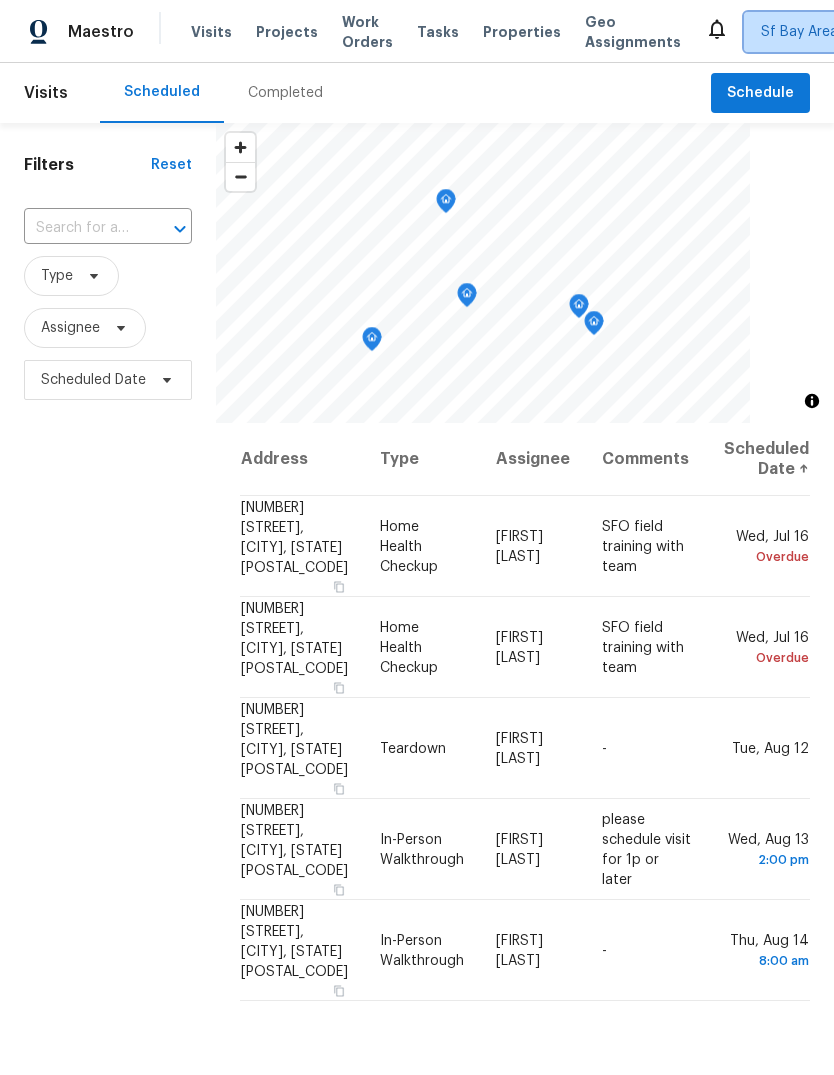 click on "Sf Bay Area" at bounding box center (799, 32) 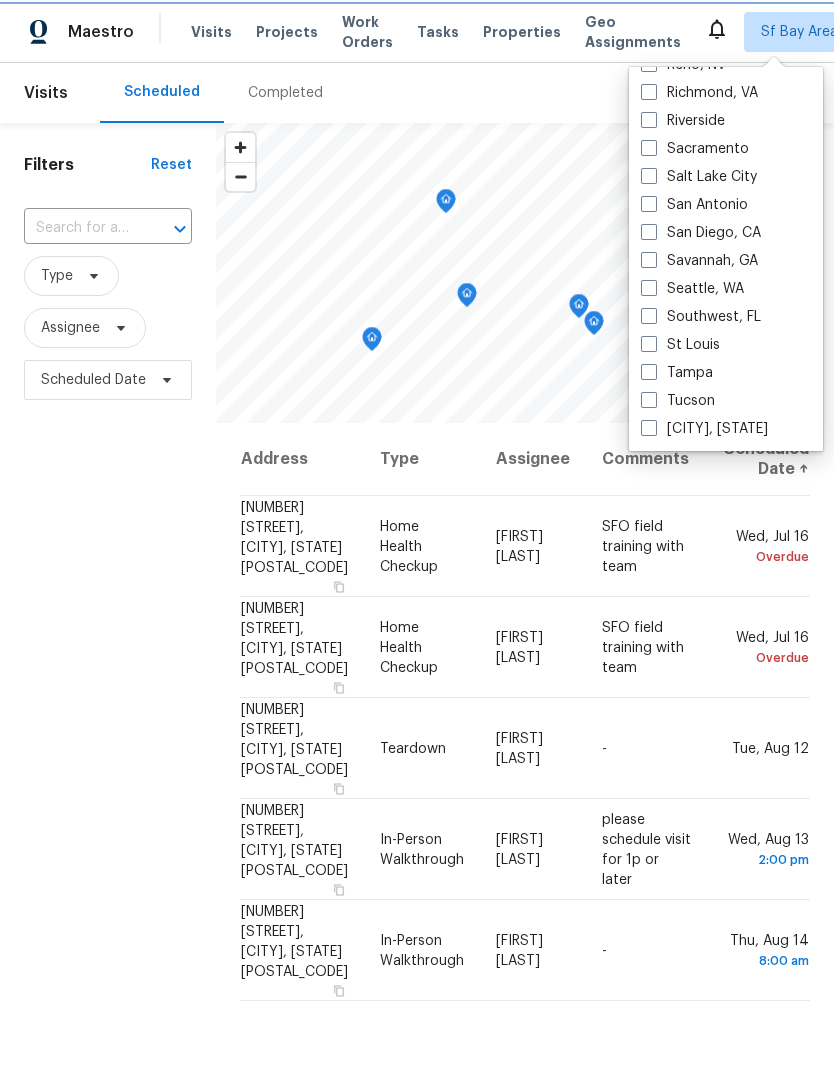 scroll, scrollTop: 1340, scrollLeft: 0, axis: vertical 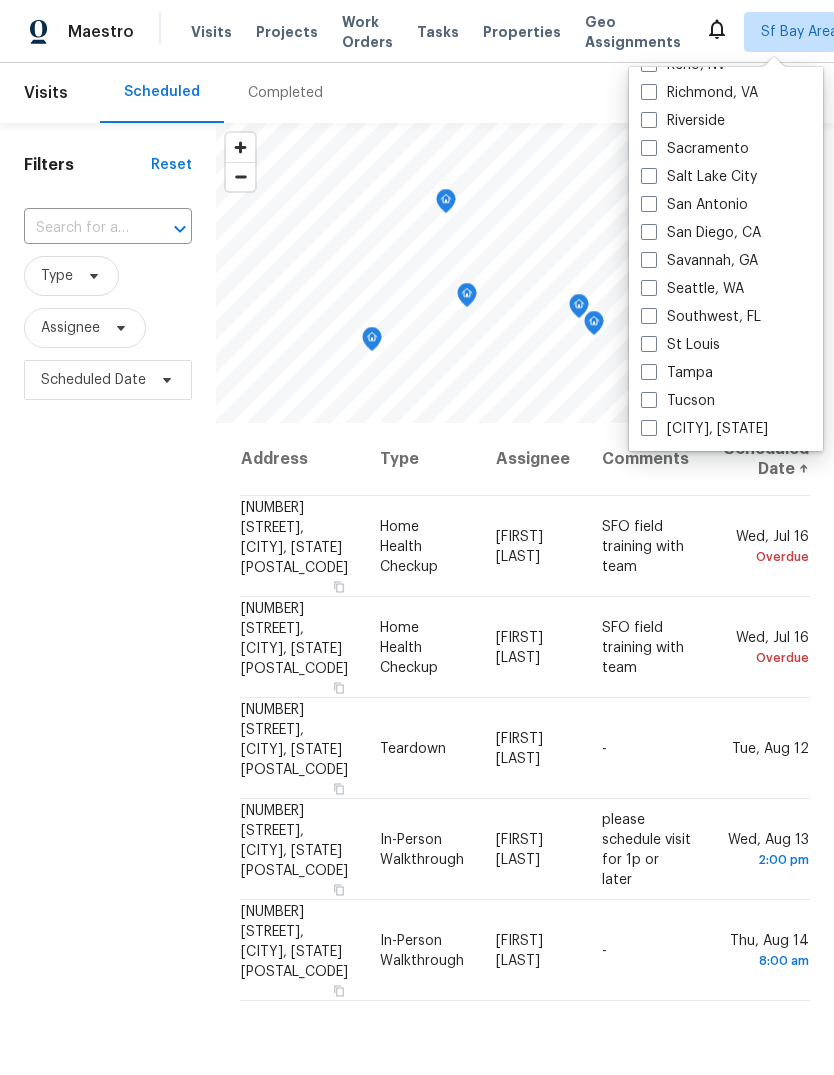 click on "Sacramento" at bounding box center (695, 149) 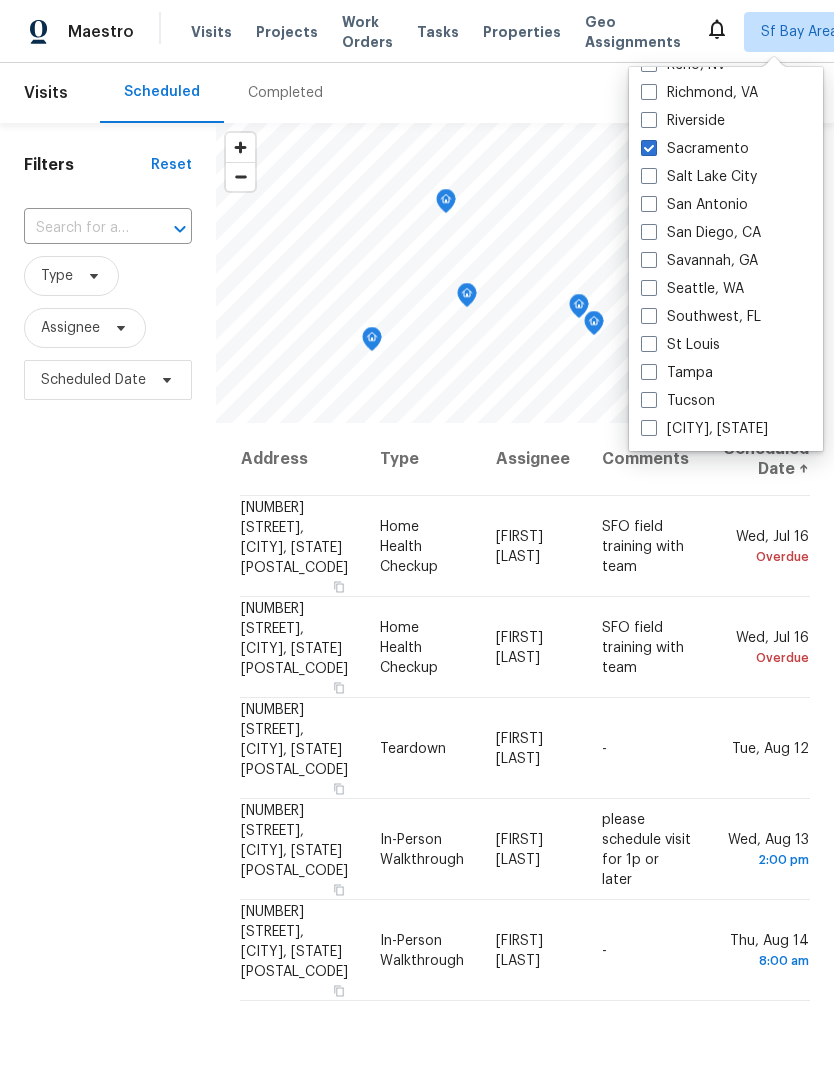 checkbox on "true" 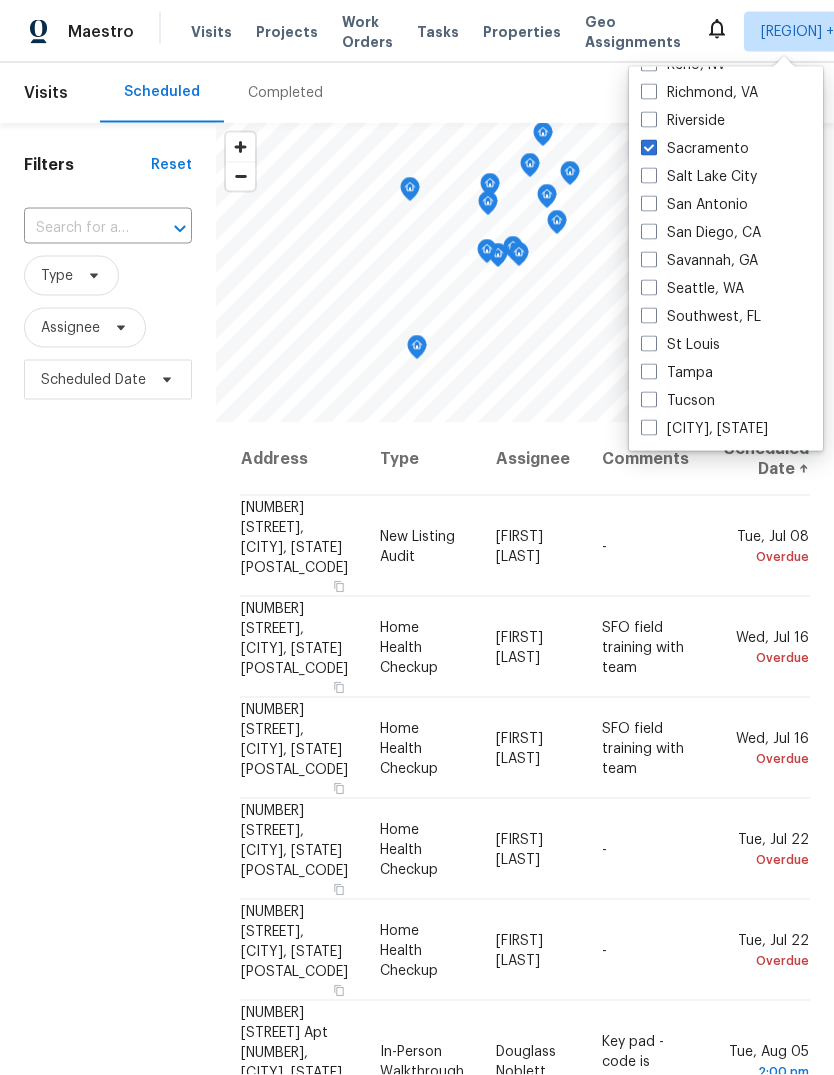 scroll, scrollTop: 75, scrollLeft: 0, axis: vertical 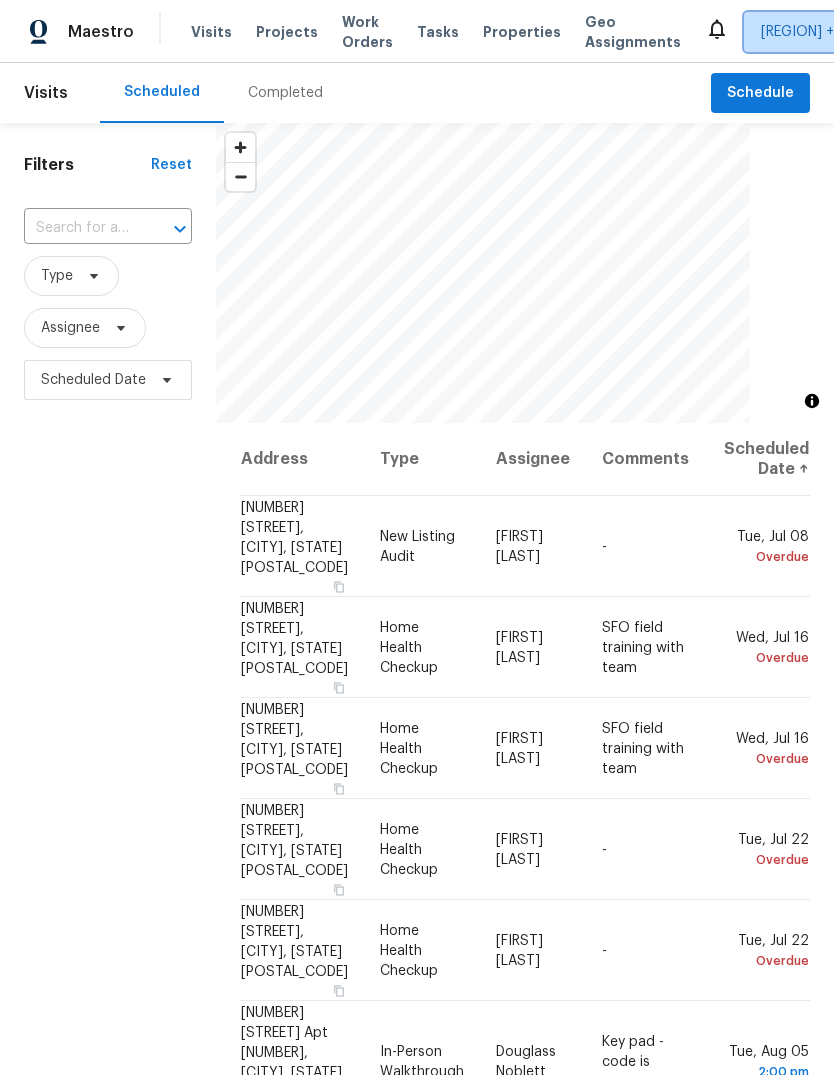 click on "Sf Bay Area + 1" at bounding box center [802, 32] 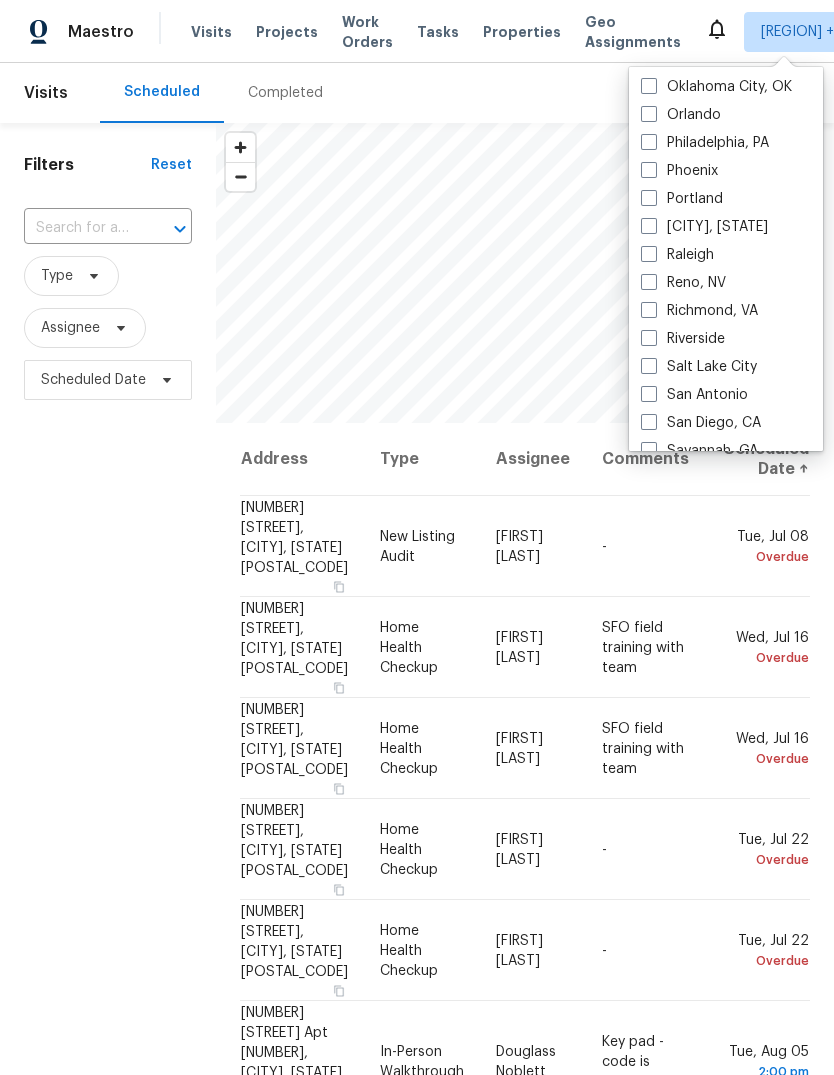 scroll, scrollTop: 1151, scrollLeft: 0, axis: vertical 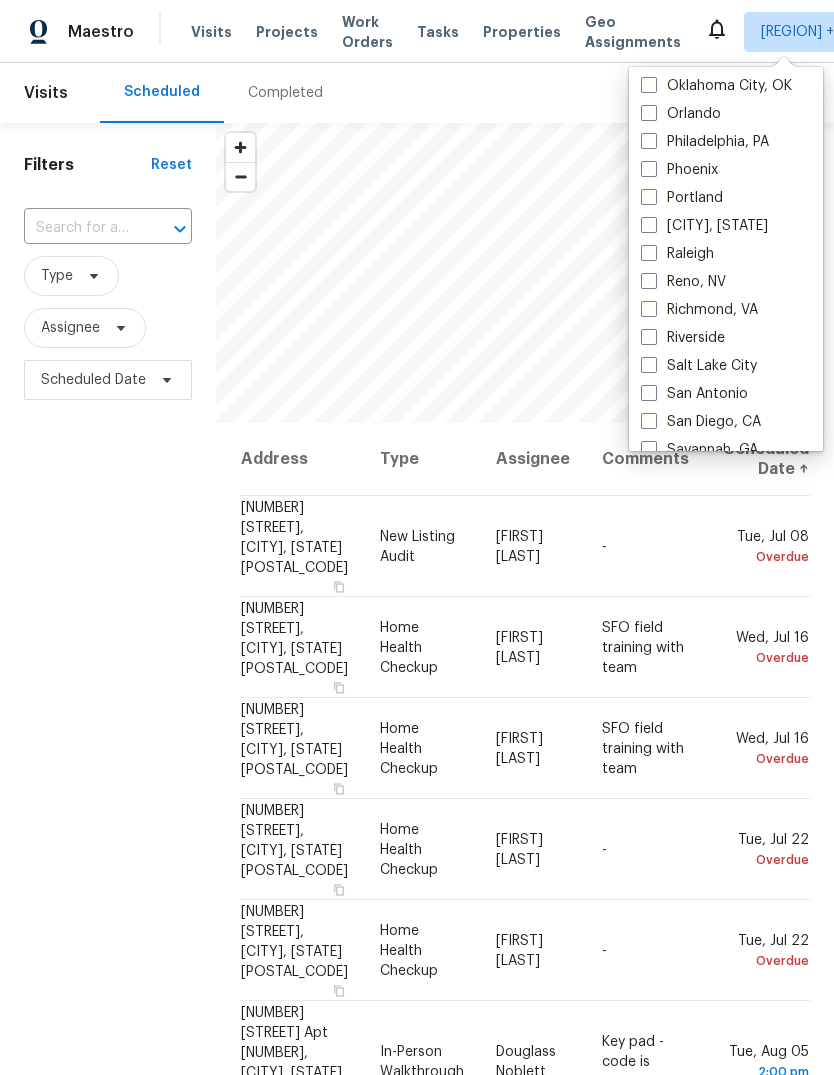 click on "Portland" at bounding box center [682, 198] 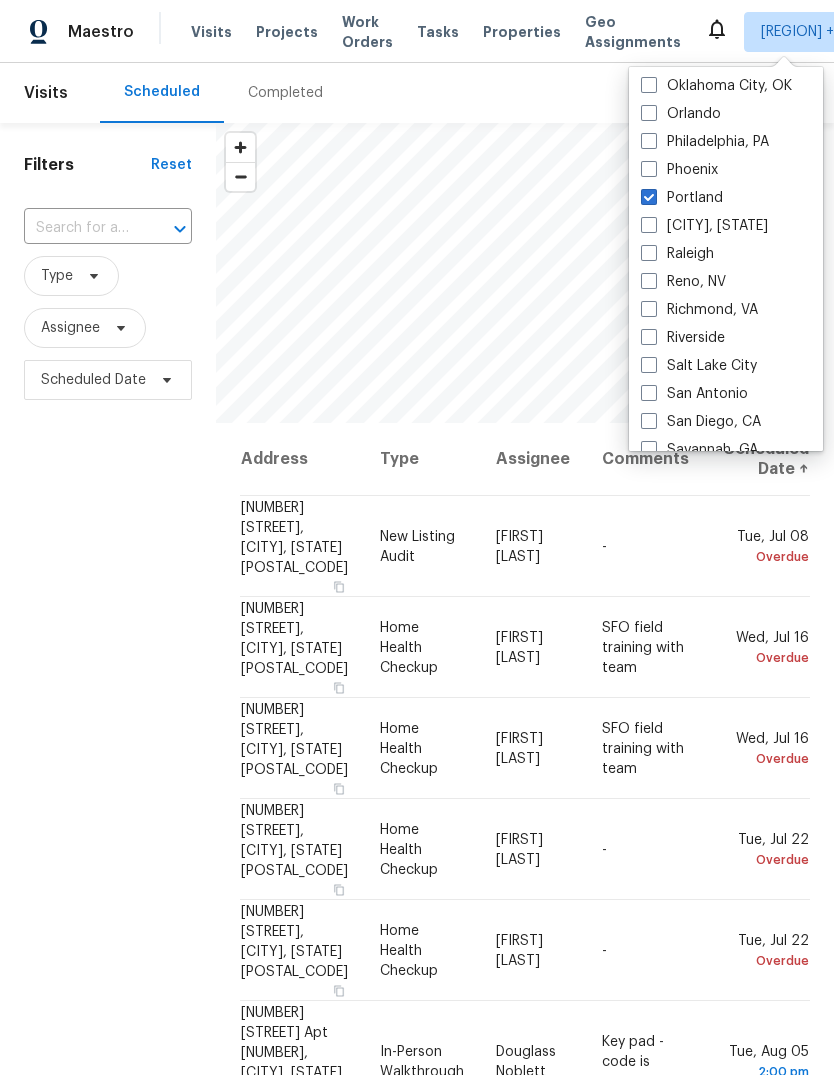checkbox on "true" 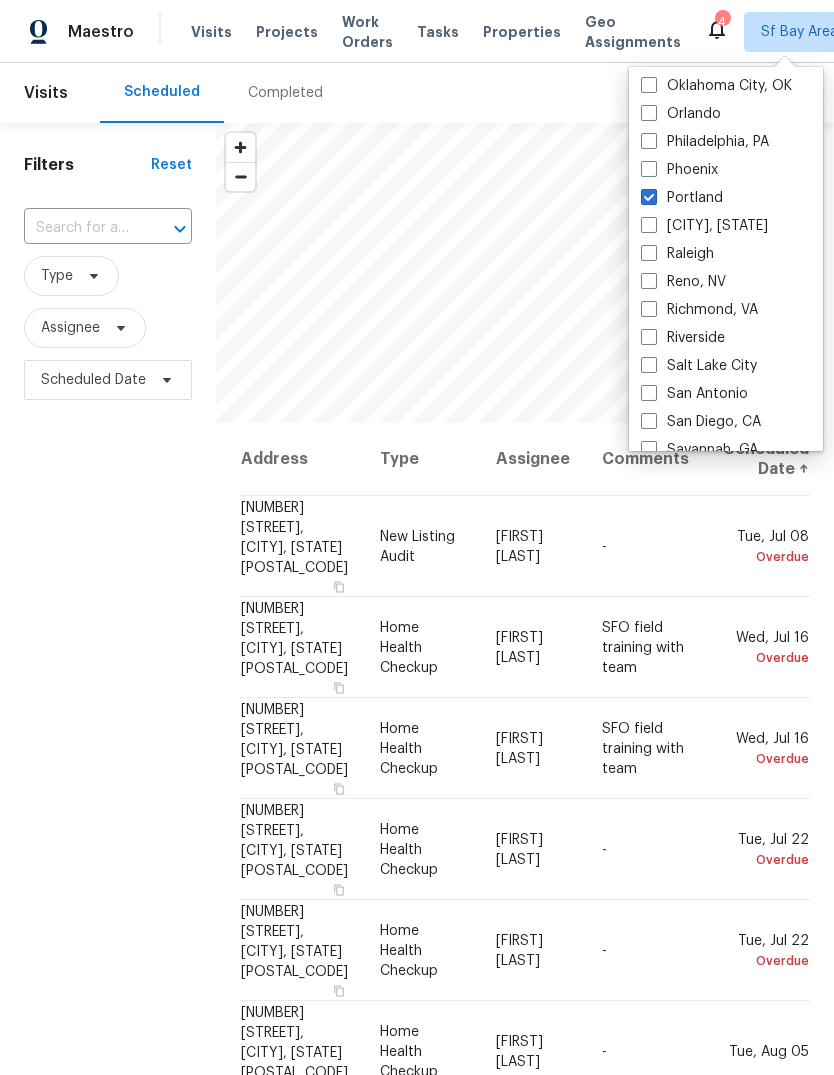 click on "Tasks" at bounding box center [438, 32] 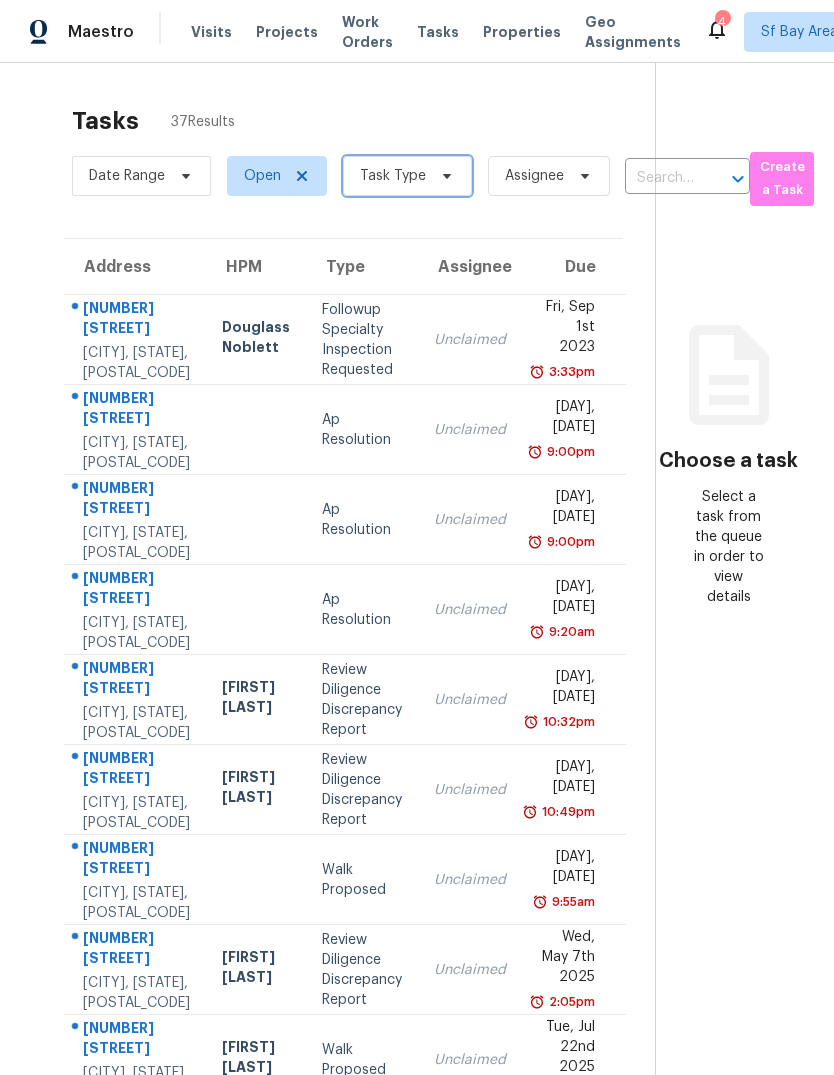 click on "Task Type" at bounding box center [393, 176] 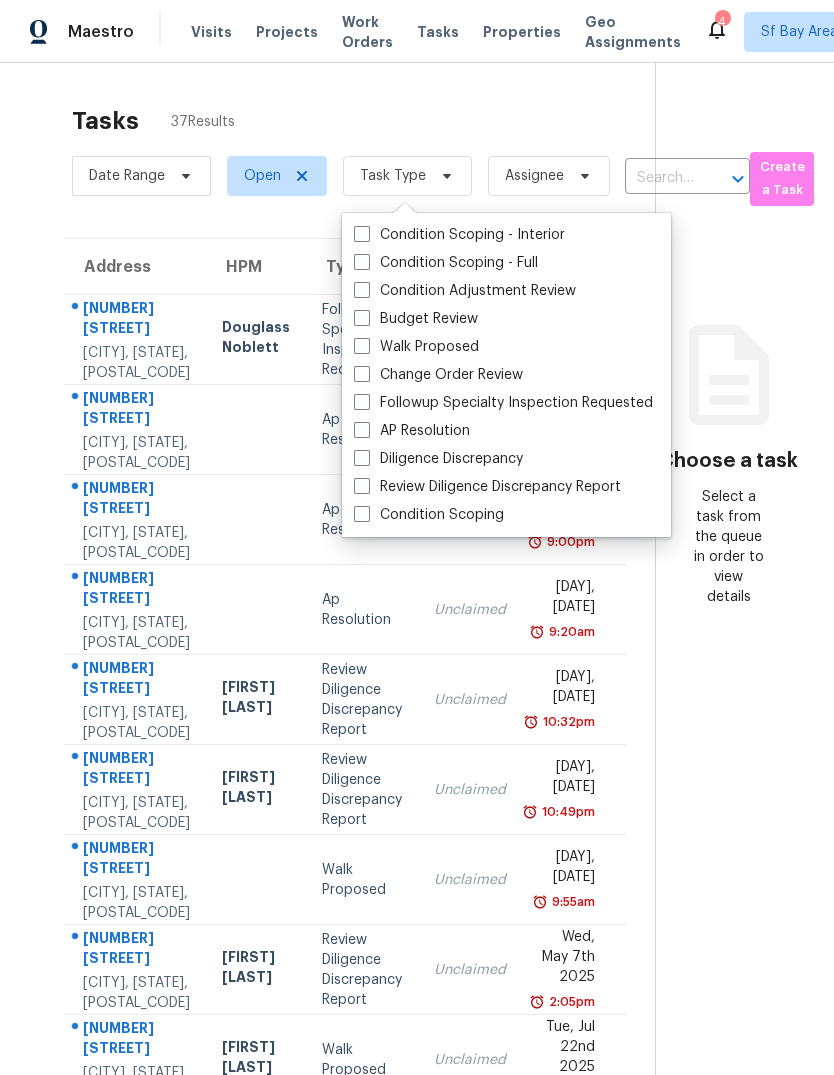 click on "Budget Review" at bounding box center (416, 319) 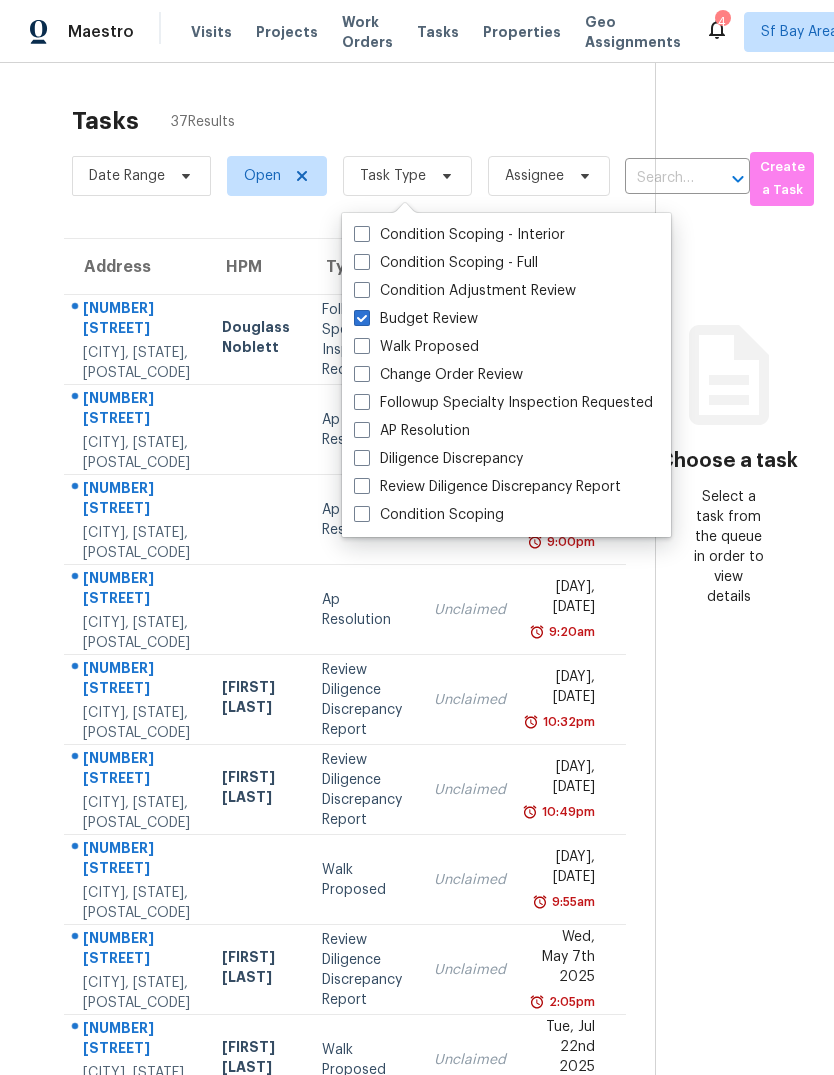 checkbox on "true" 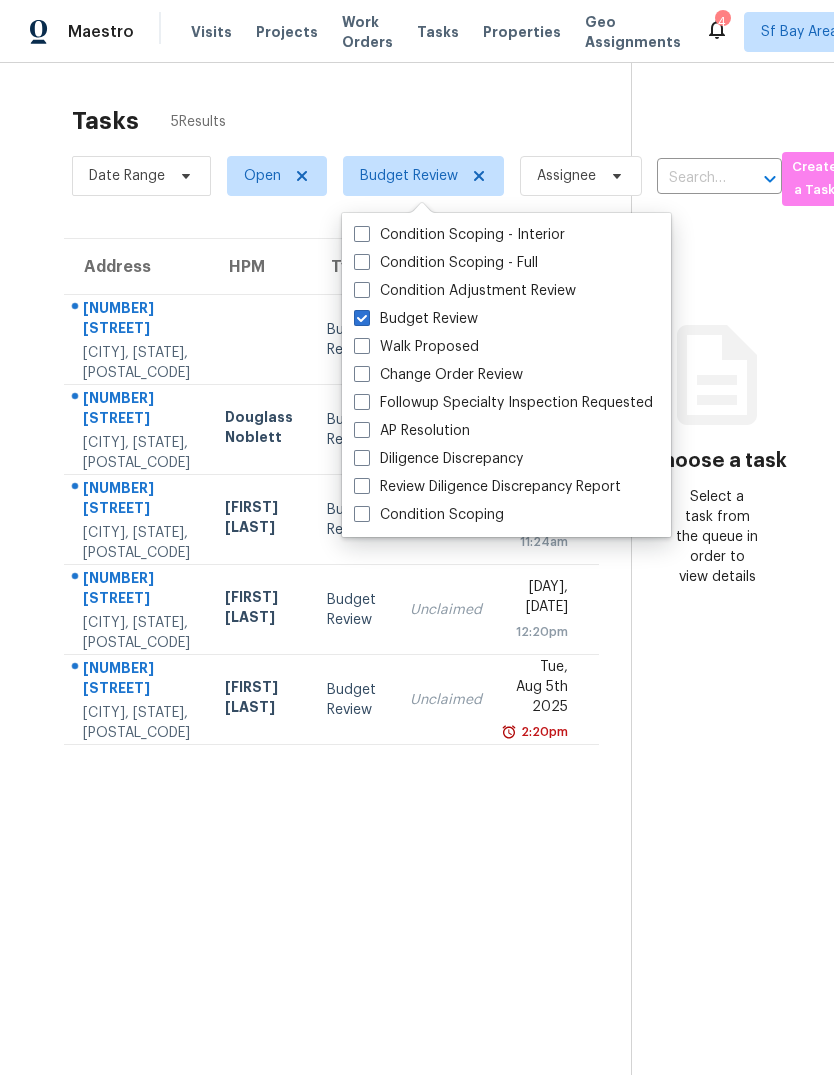 click on "Tasks 5  Results" at bounding box center (351, 121) 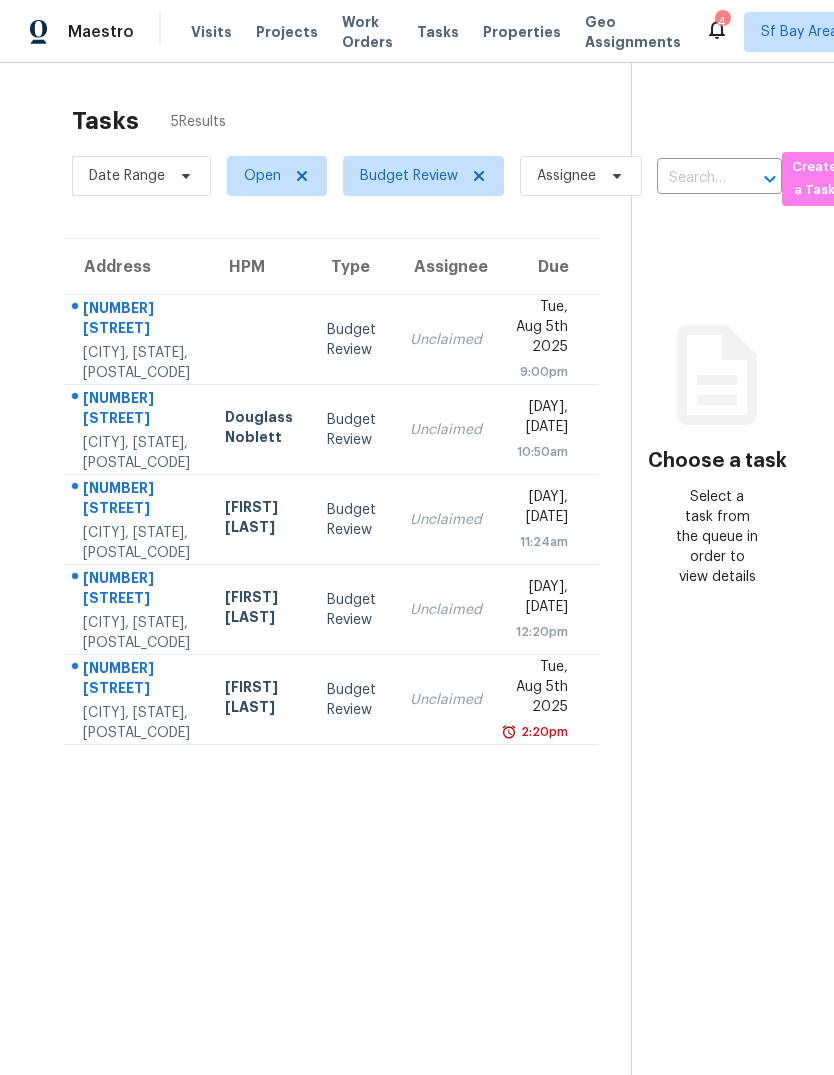 click on "5649 Harveston Way" at bounding box center (138, 590) 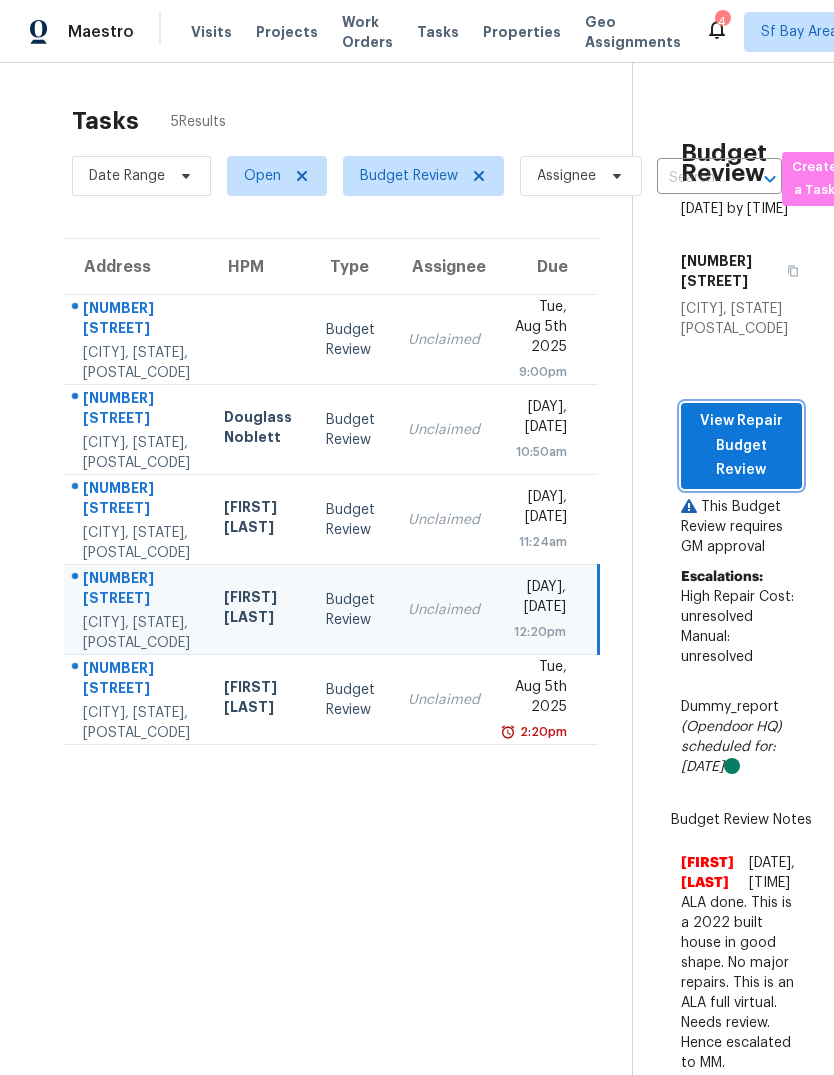 click on "View Repair Budget Review" at bounding box center (741, 446) 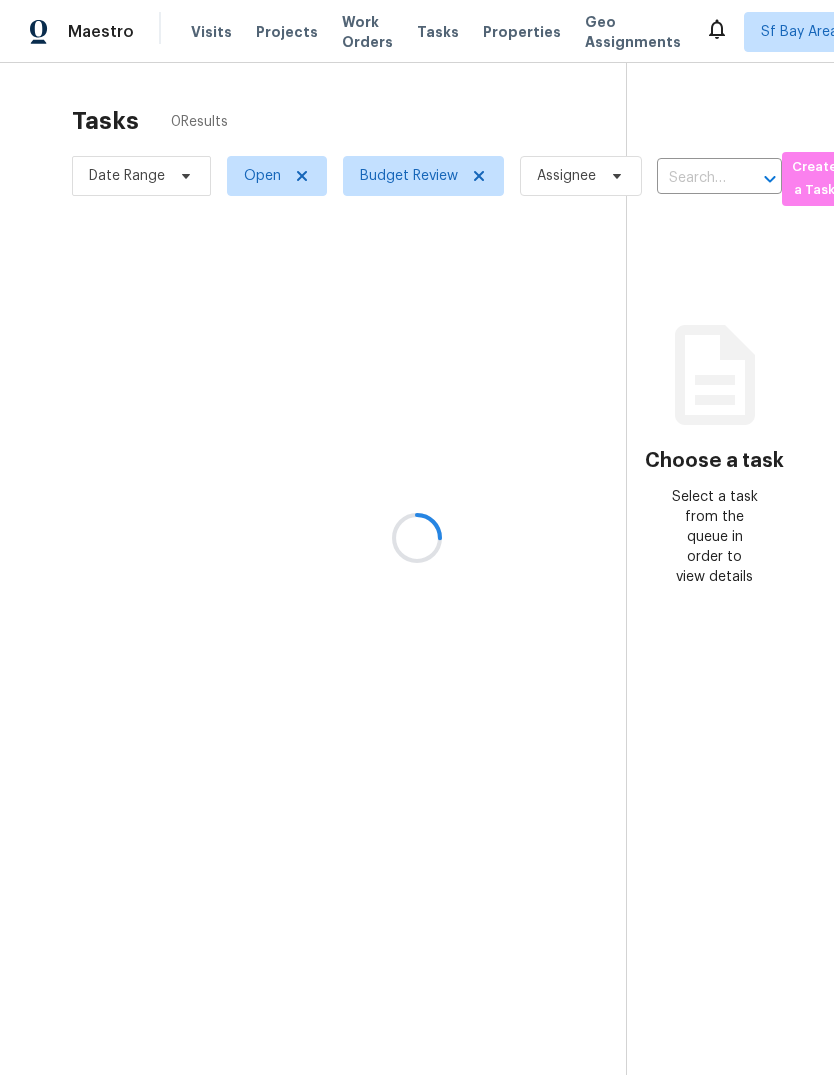 scroll, scrollTop: 0, scrollLeft: 0, axis: both 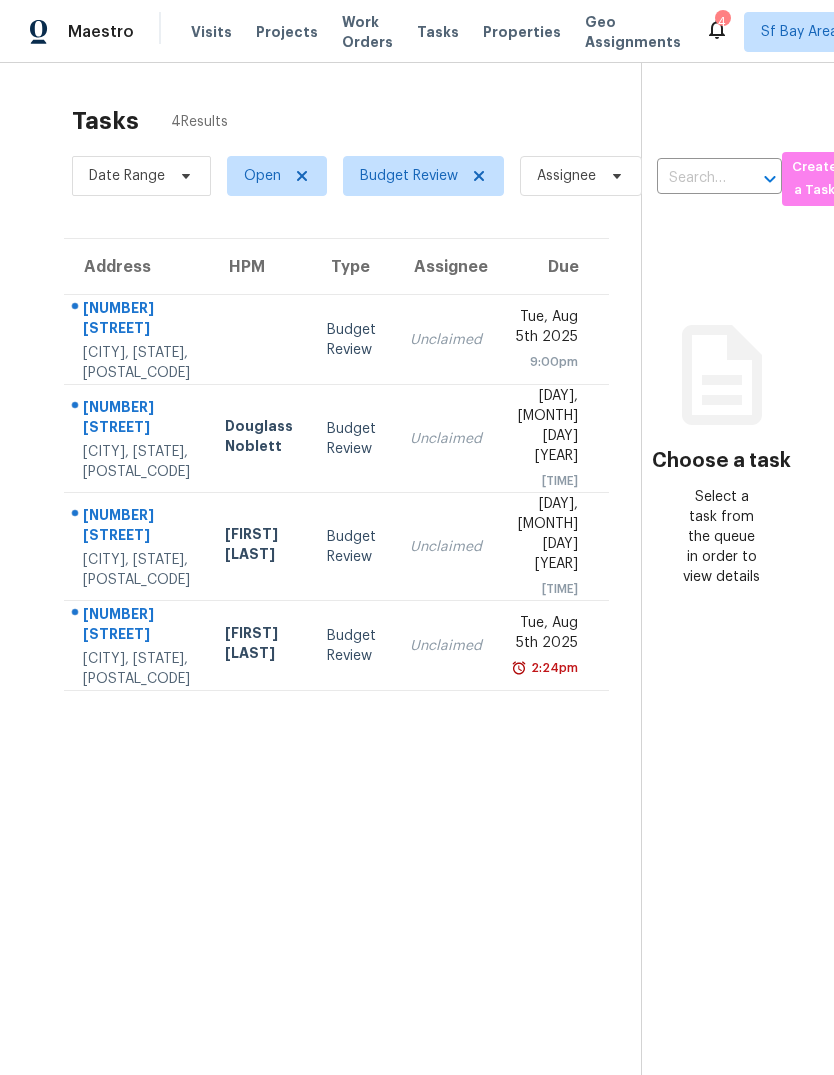 click on "Visits Projects Work Orders Tasks Properties Geo Assignments" at bounding box center [448, 32] 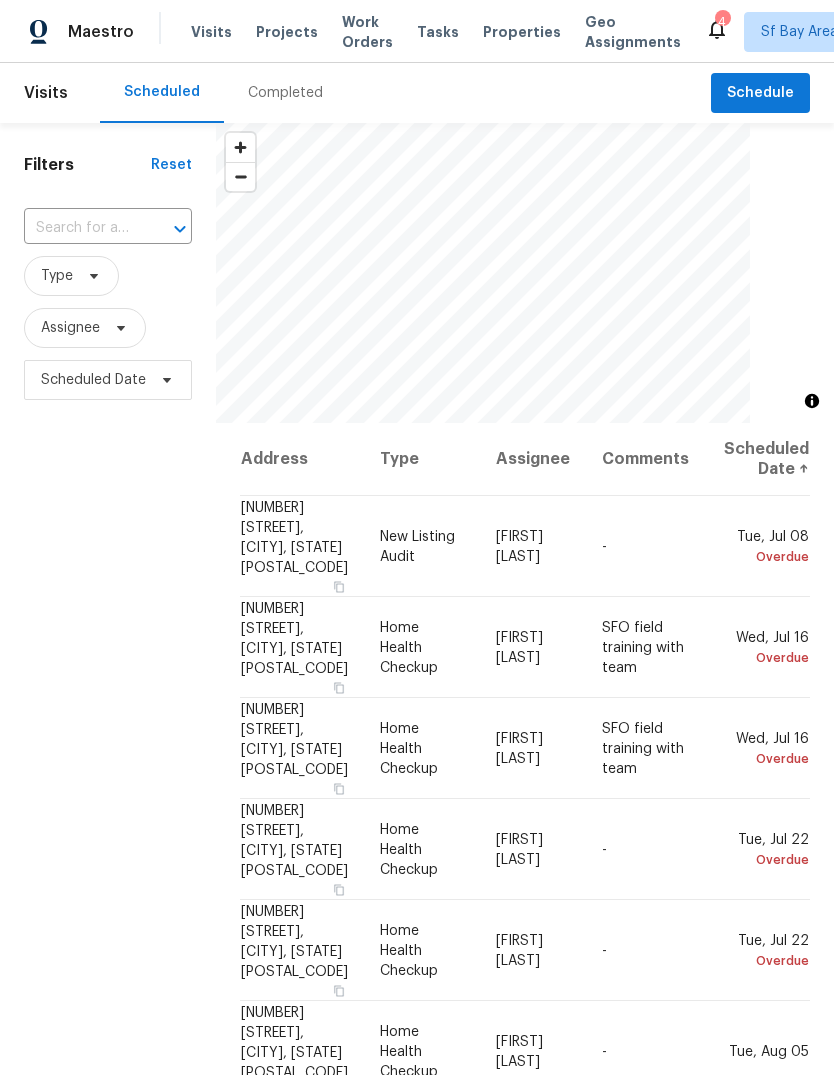 click on "Completed" at bounding box center [285, 93] 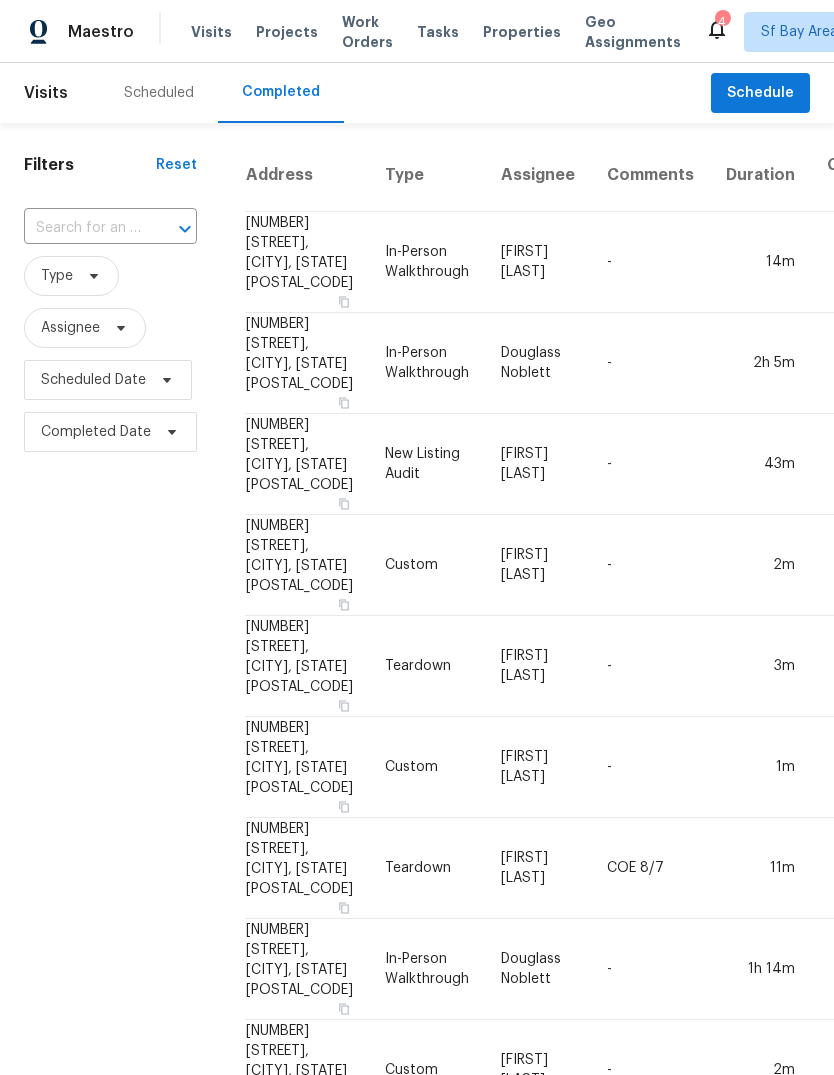 scroll, scrollTop: 0, scrollLeft: 0, axis: both 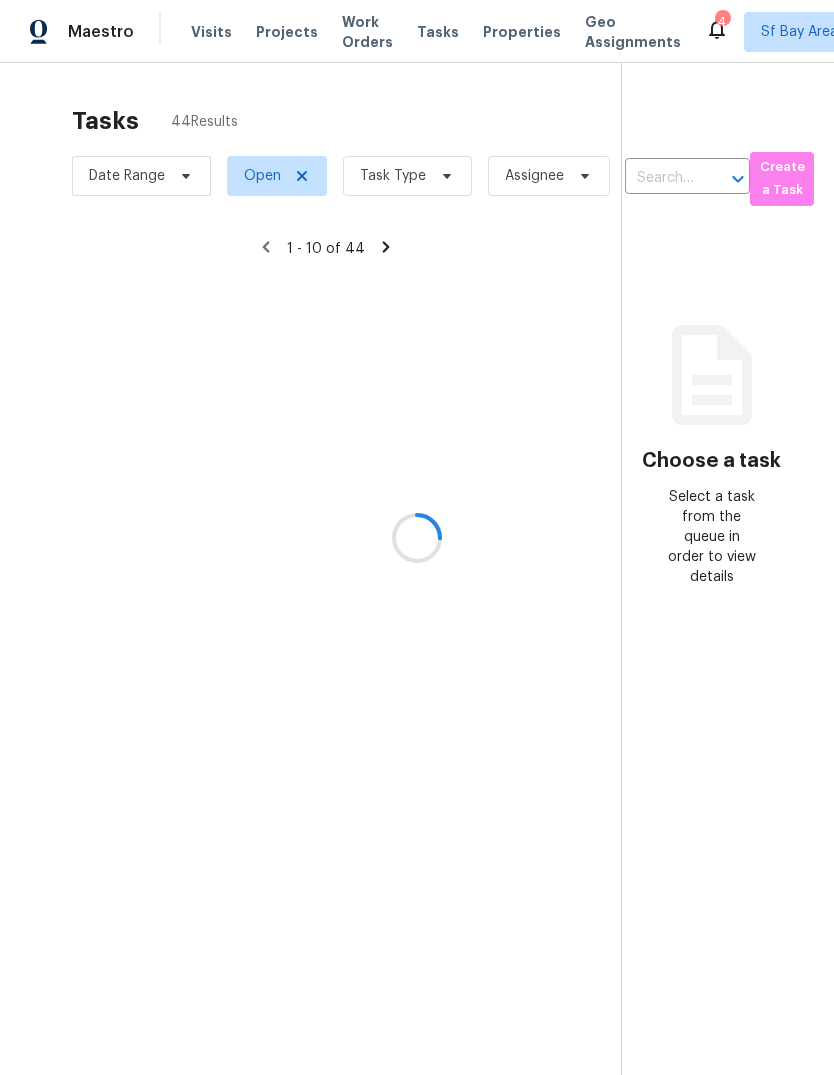 click at bounding box center [417, 537] 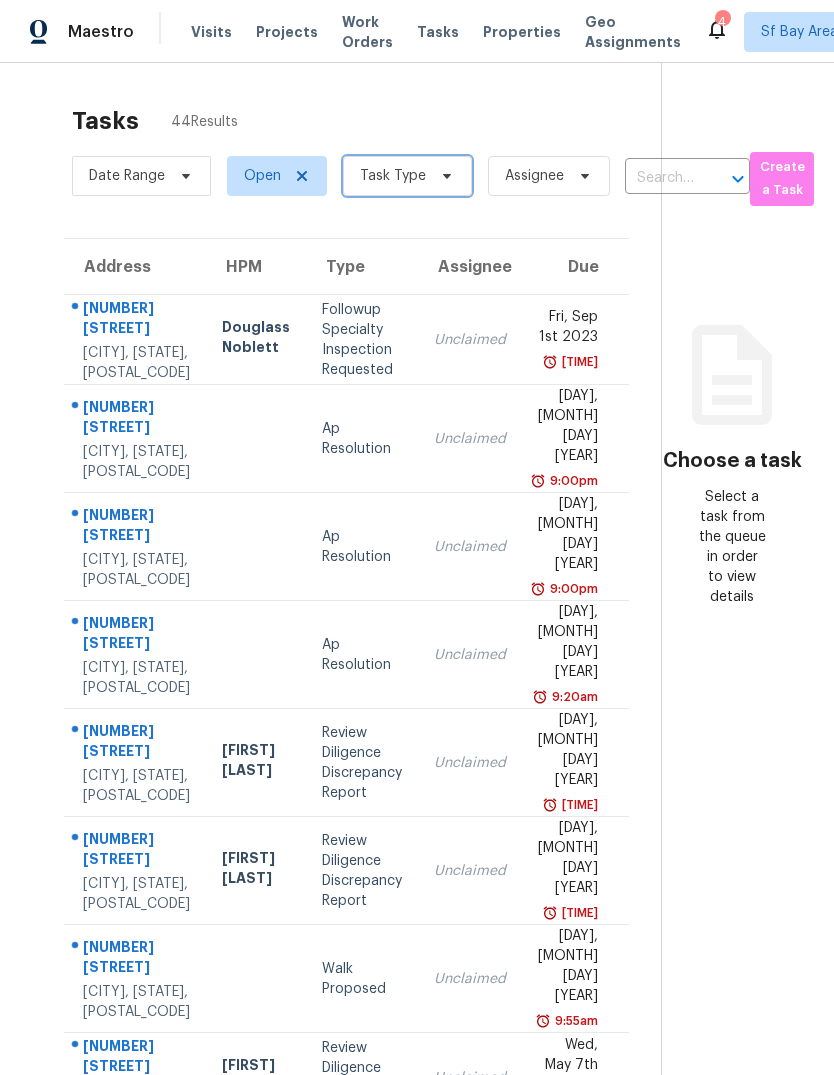 click on "Task Type" at bounding box center (393, 176) 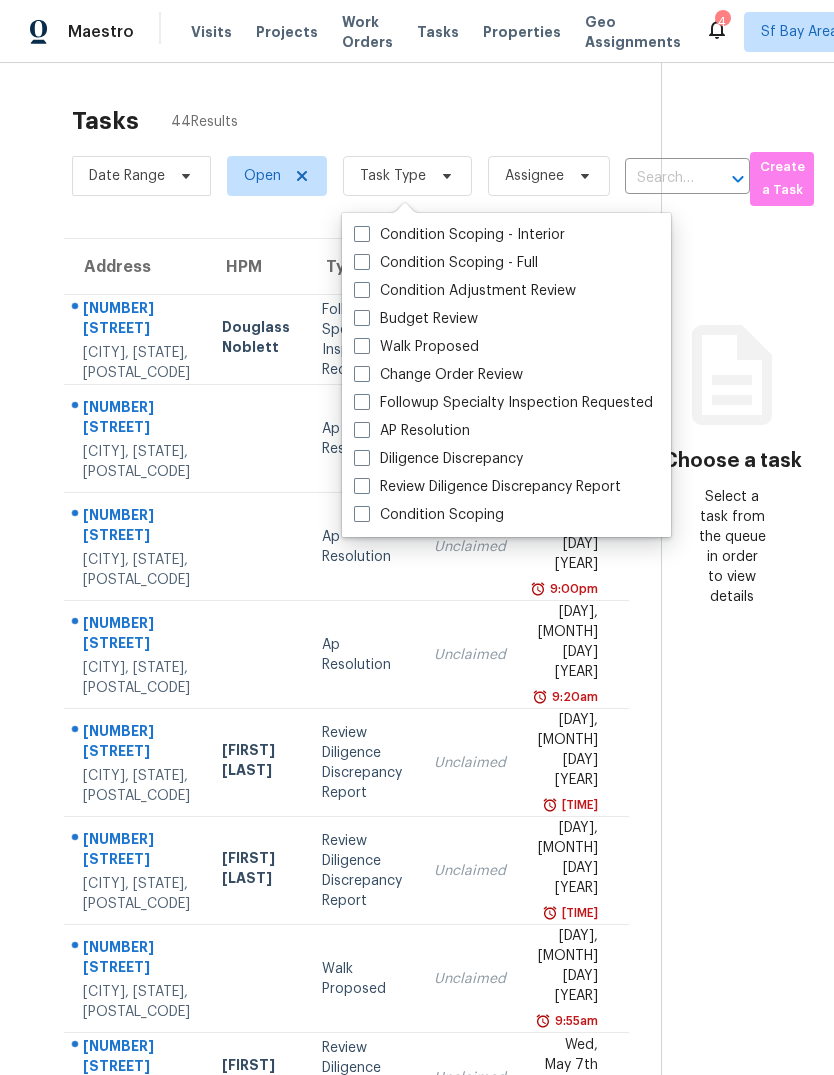 click on "Budget Review" at bounding box center (416, 319) 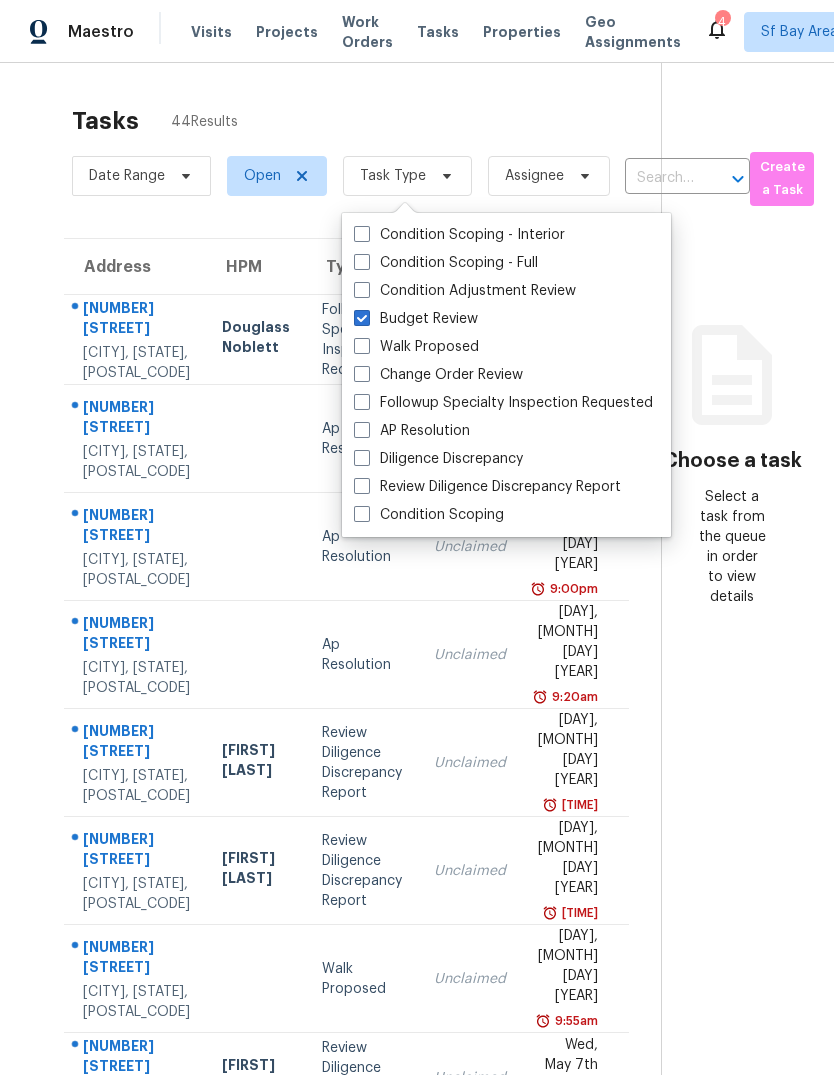 checkbox on "true" 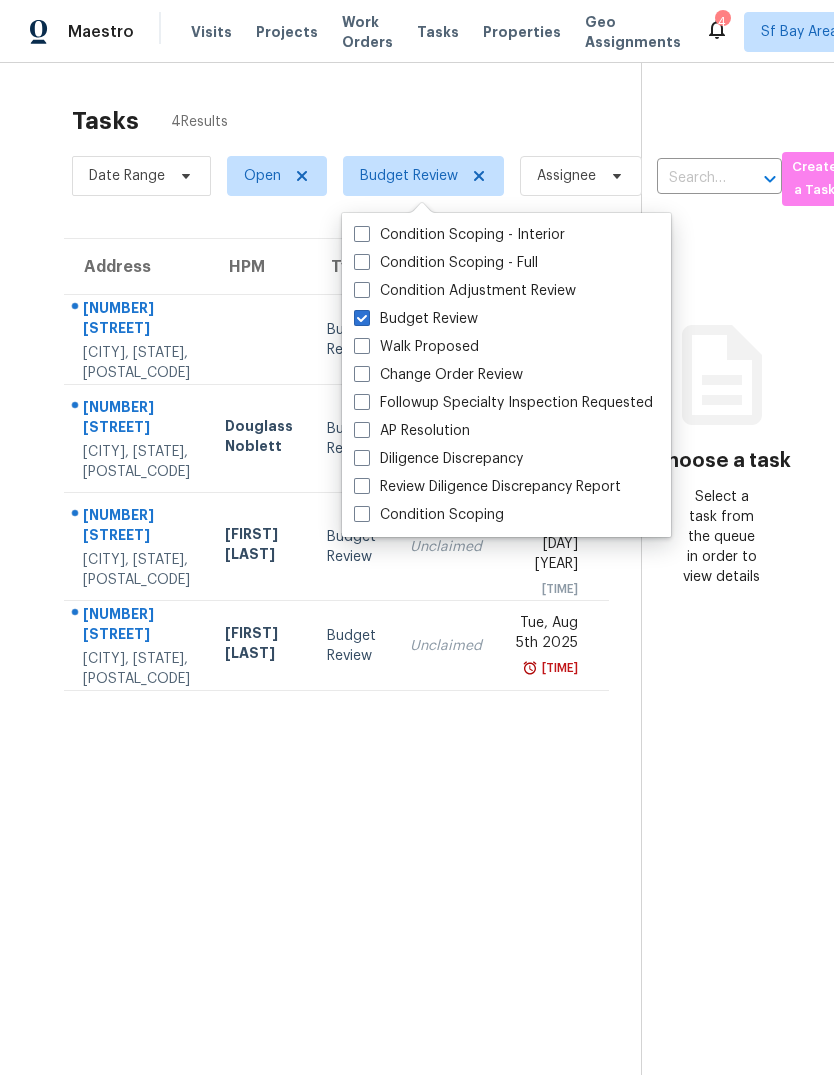 click on "Pleasanton, CA, 94566" at bounding box center [138, 363] 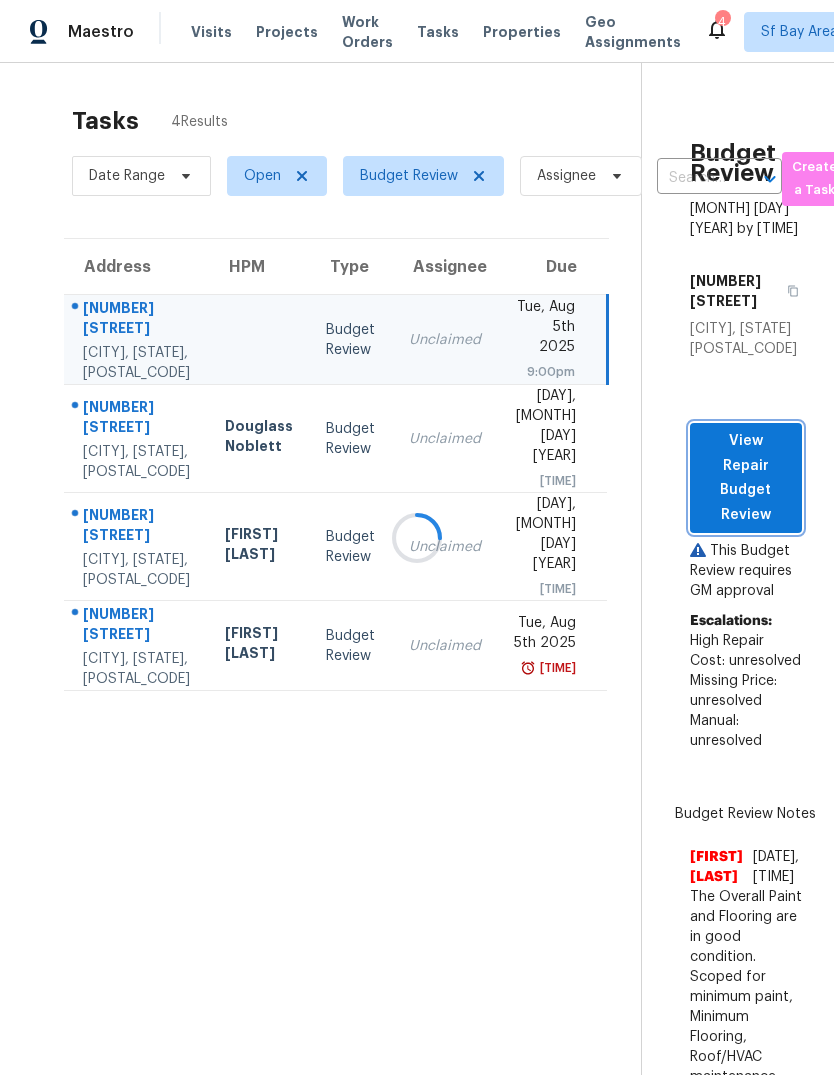 click on "View Repair Budget Review" at bounding box center (746, 478) 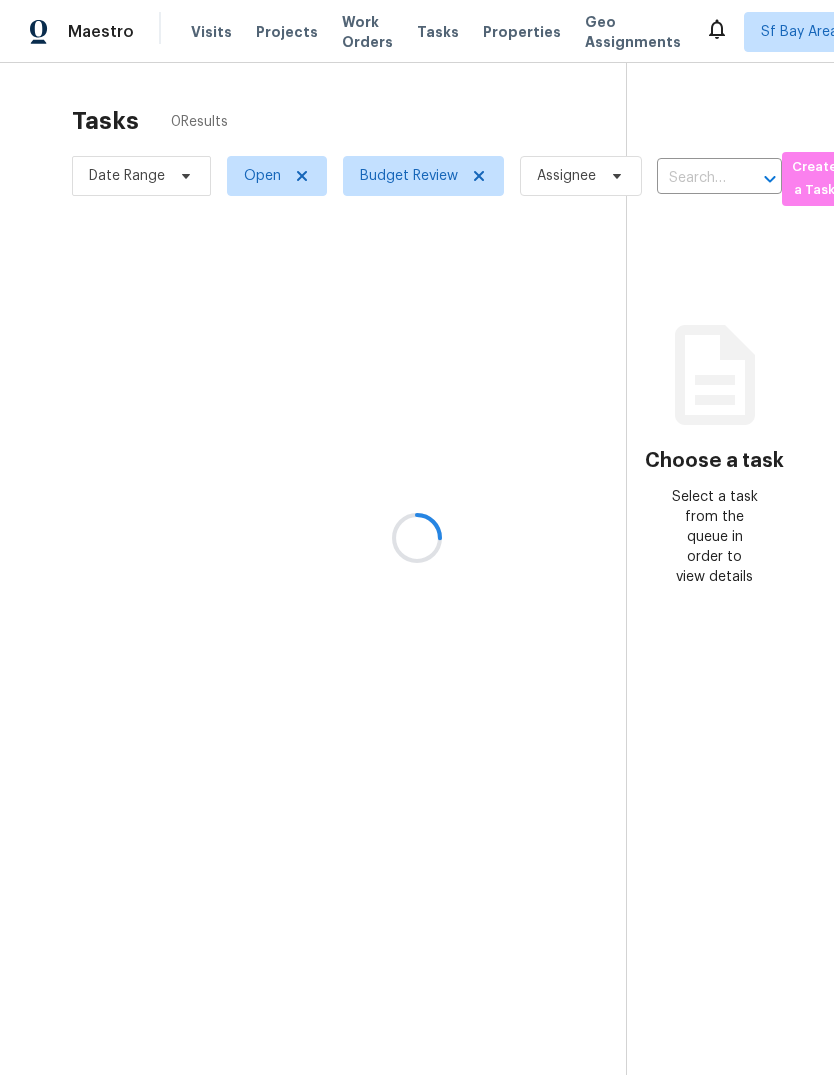 scroll, scrollTop: 0, scrollLeft: 0, axis: both 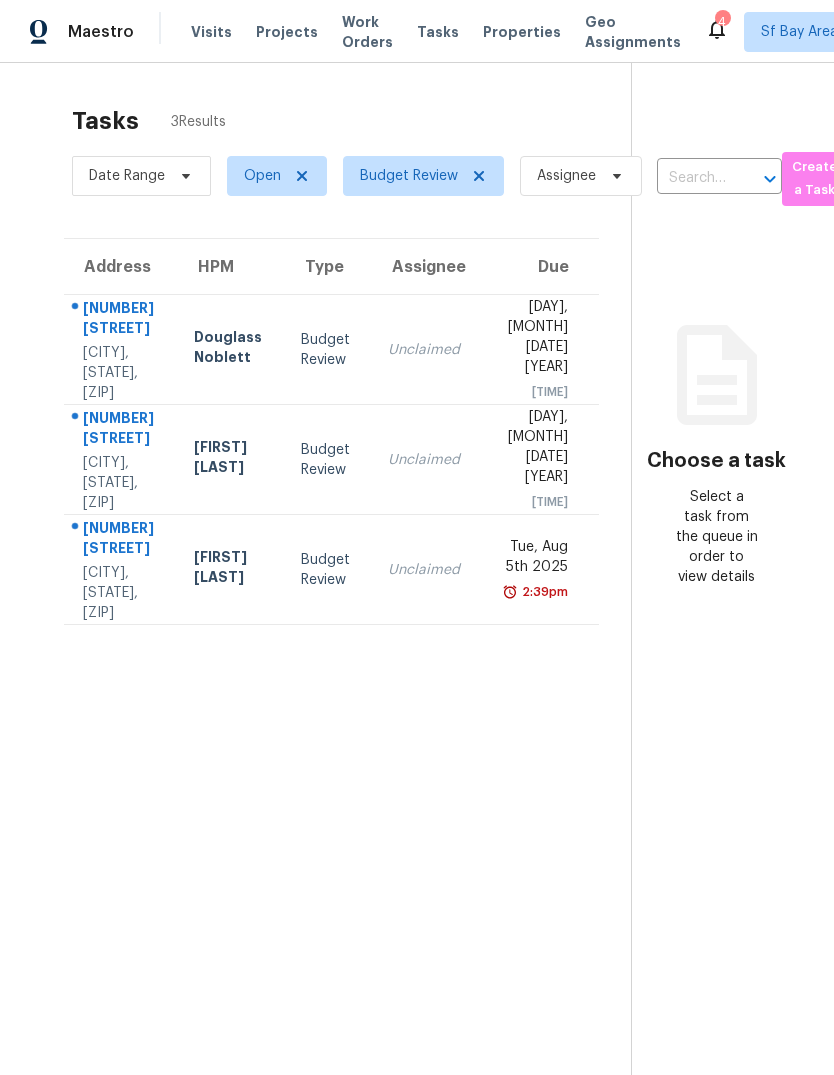 click on "[NUMBER] [STREET]" at bounding box center [122, 320] 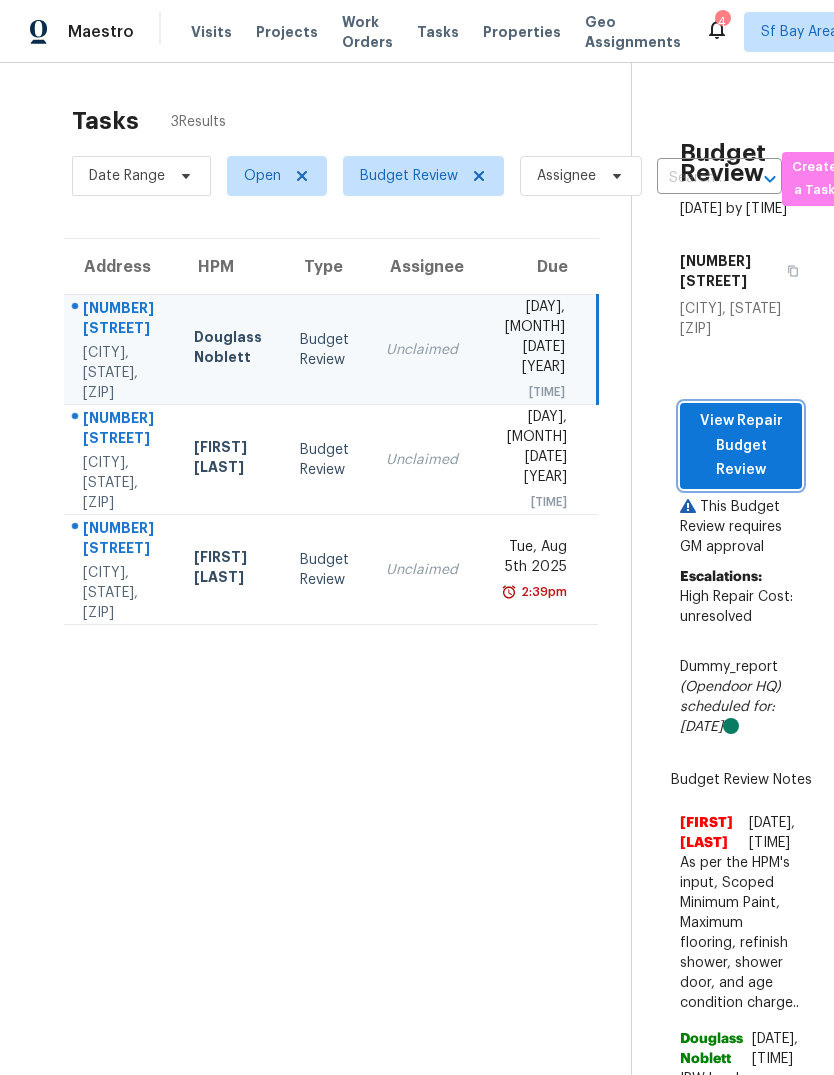 click on "View Repair Budget Review" at bounding box center (741, 446) 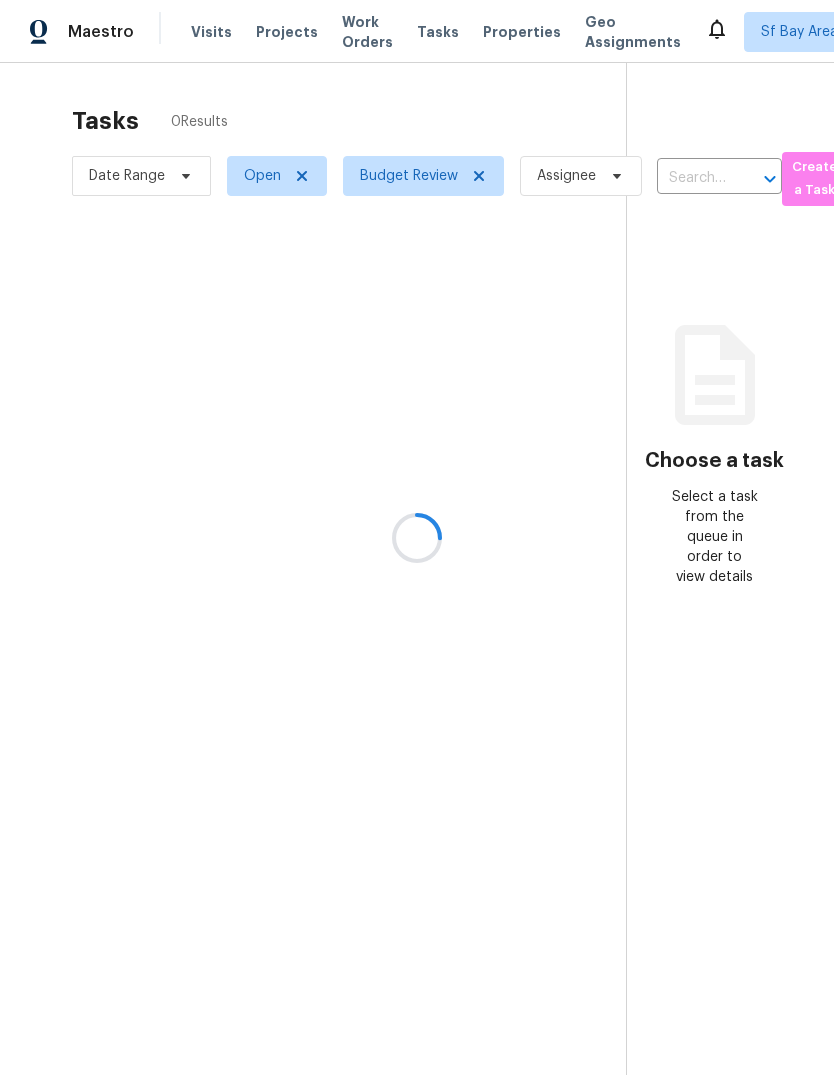 scroll, scrollTop: 0, scrollLeft: 0, axis: both 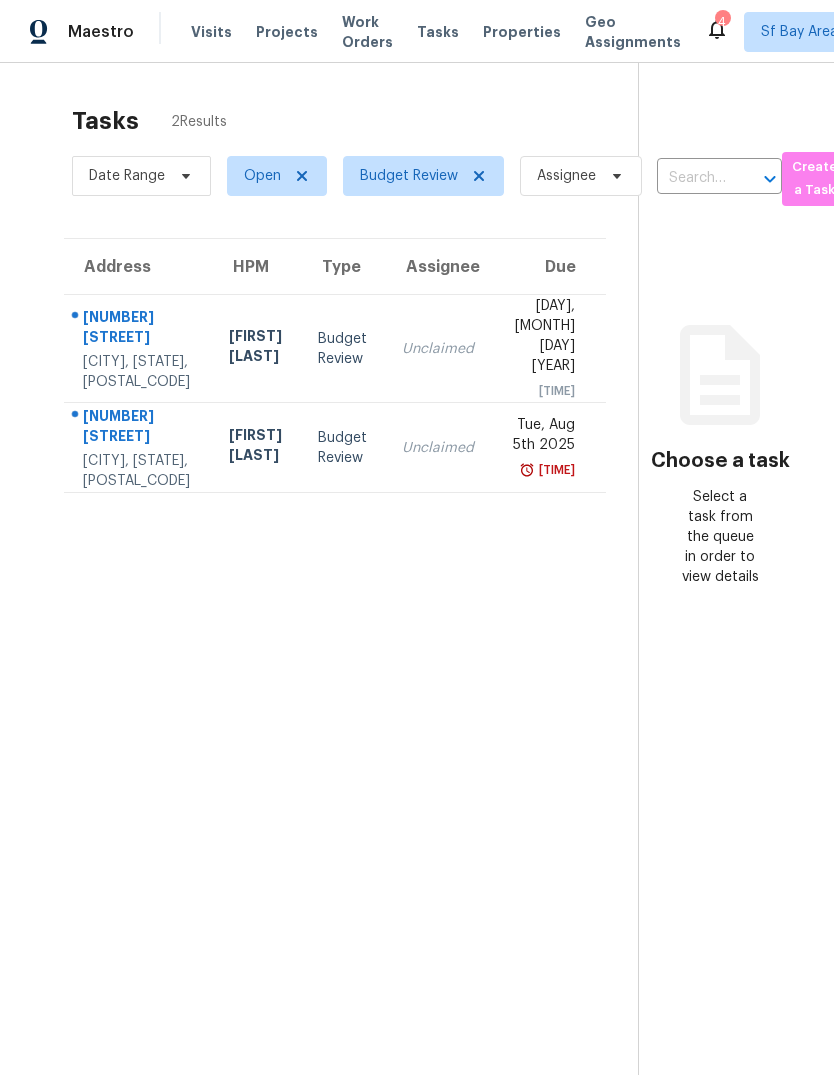 click on "[NUMBER] [STREET]" at bounding box center [140, 428] 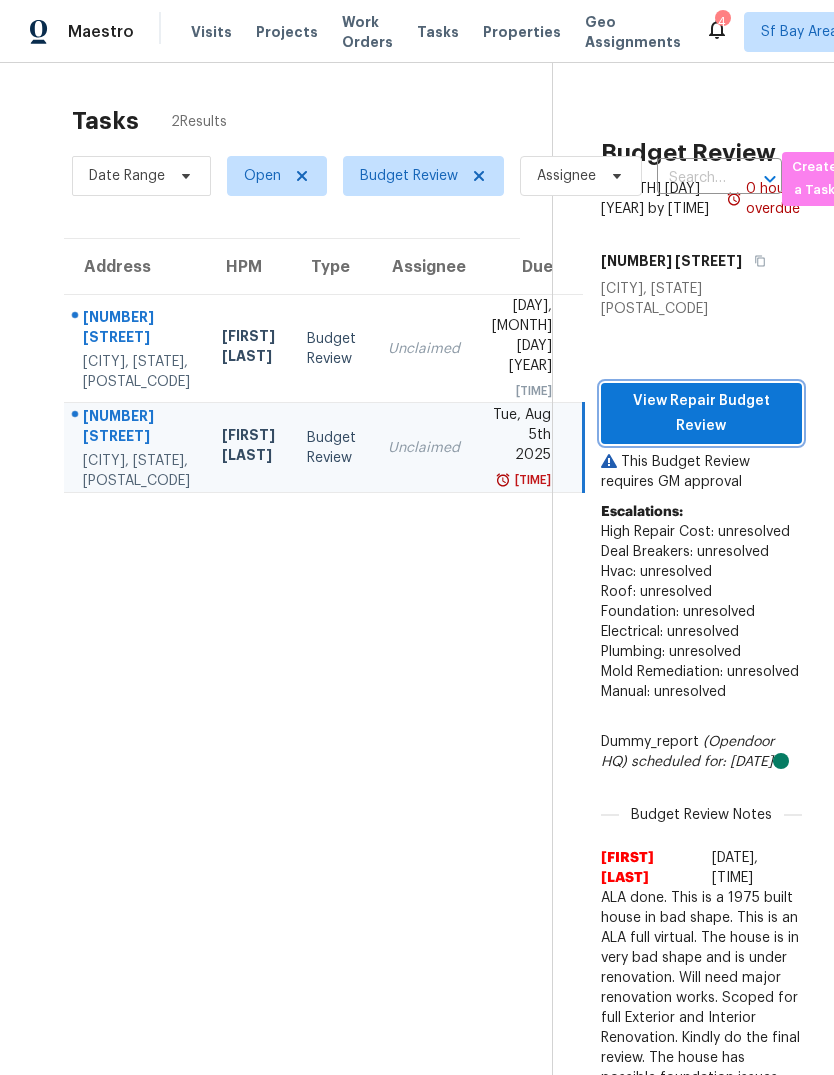 click on "View Repair Budget Review" at bounding box center [701, 413] 